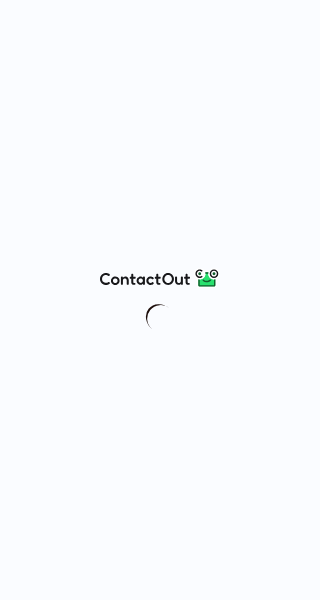 scroll, scrollTop: 0, scrollLeft: 0, axis: both 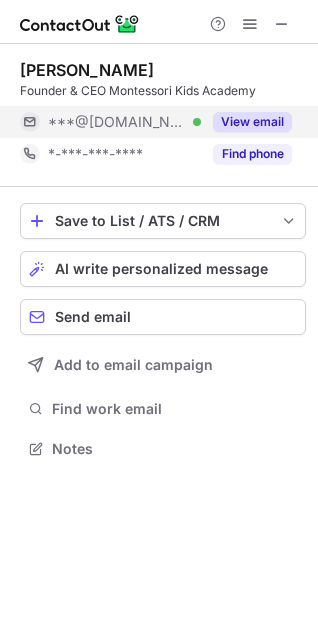 click on "View email" at bounding box center [252, 122] 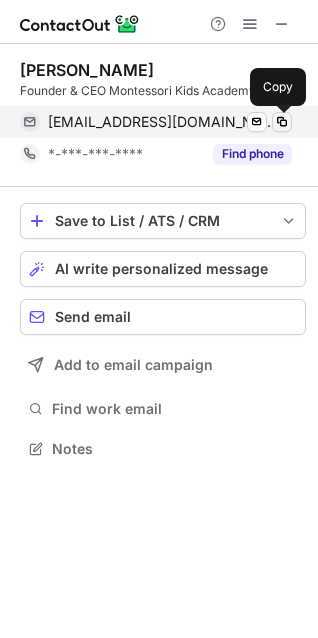 click at bounding box center (282, 122) 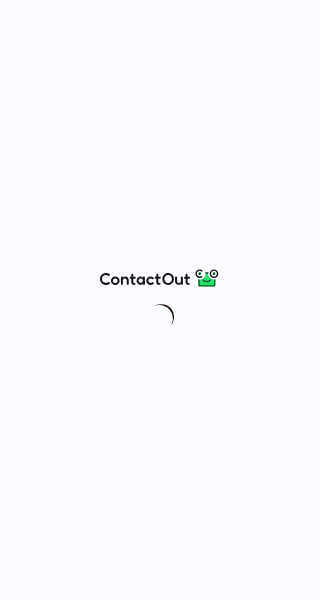 scroll, scrollTop: 0, scrollLeft: 0, axis: both 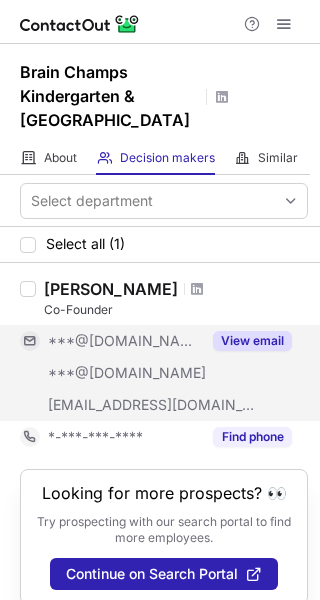 click on "View email" at bounding box center [252, 341] 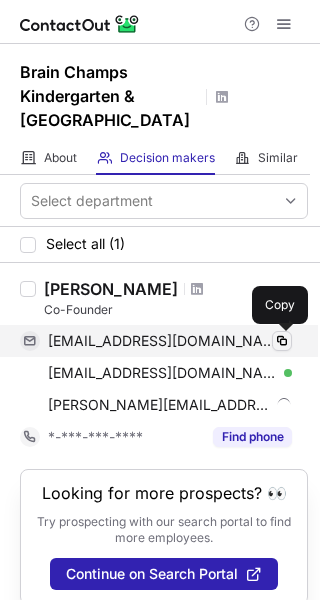 click at bounding box center (282, 341) 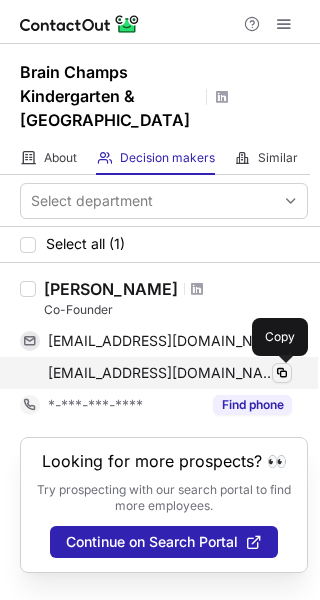 click at bounding box center (282, 373) 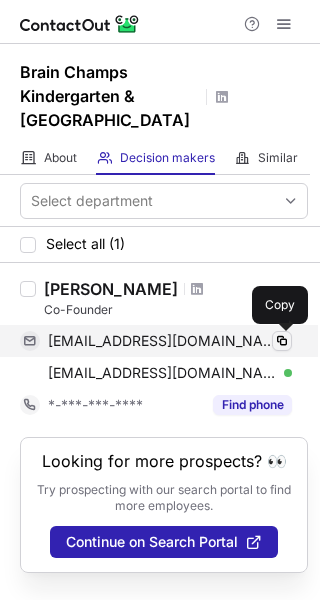 click at bounding box center (282, 341) 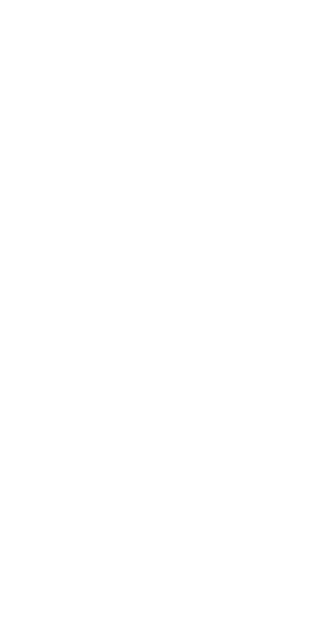 scroll, scrollTop: 0, scrollLeft: 0, axis: both 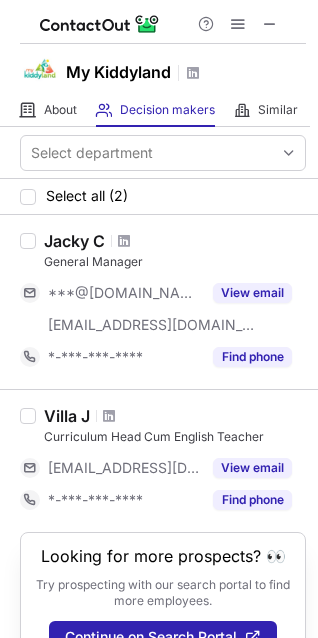 click on "Jacky C" at bounding box center [175, 241] 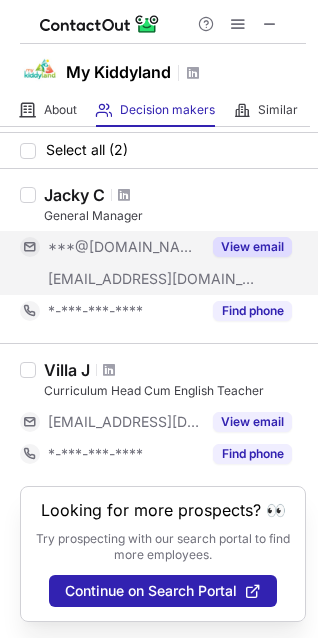 scroll, scrollTop: 63, scrollLeft: 0, axis: vertical 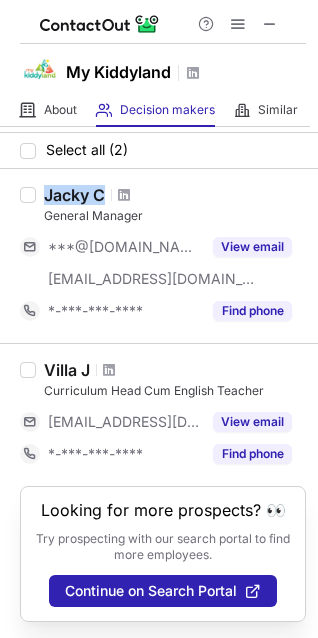 drag, startPoint x: 107, startPoint y: 175, endPoint x: 38, endPoint y: 181, distance: 69.260376 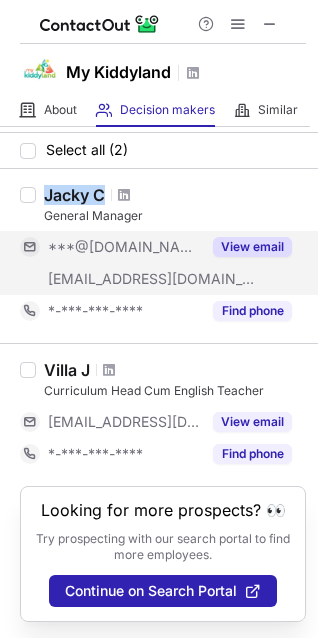 click on "View email" at bounding box center [252, 247] 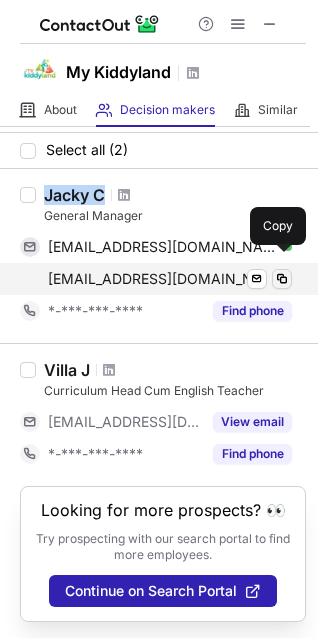 click at bounding box center (282, 279) 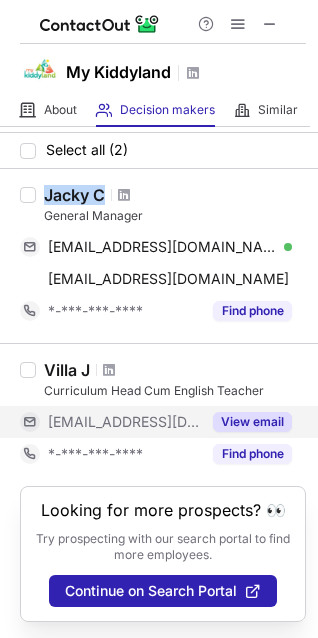 click on "View email" at bounding box center [252, 422] 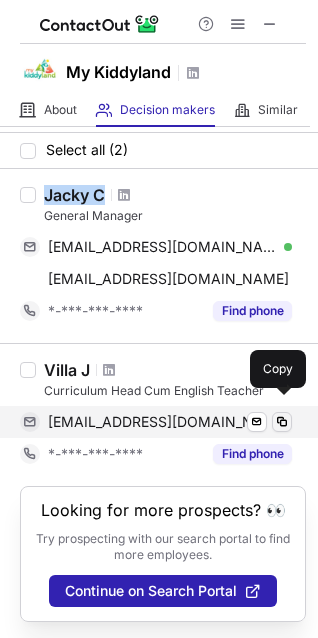 click at bounding box center (282, 422) 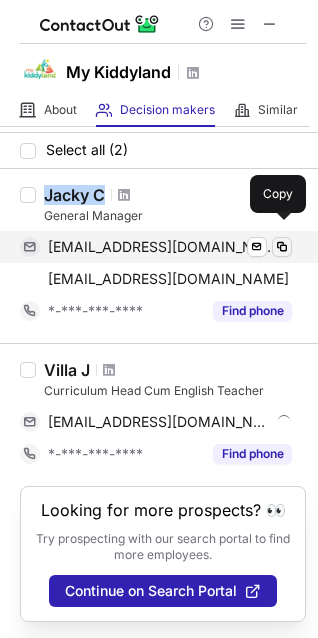 click at bounding box center [282, 247] 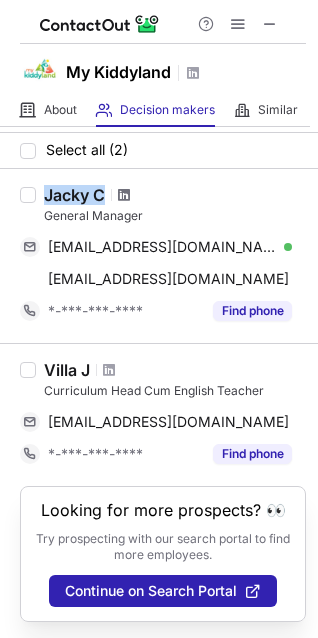 click at bounding box center (124, 195) 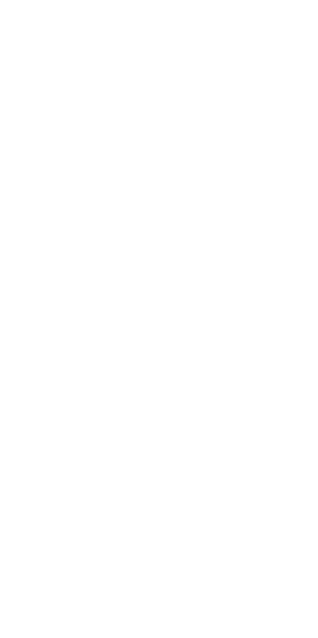scroll, scrollTop: 0, scrollLeft: 0, axis: both 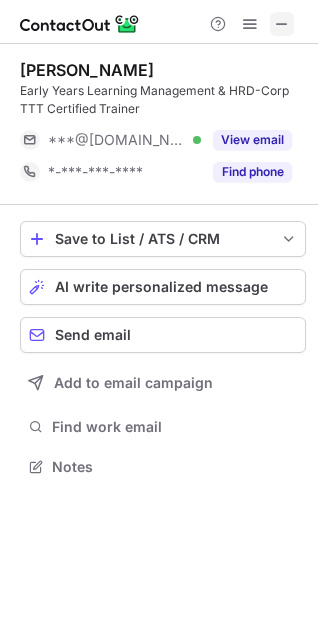 click at bounding box center (282, 24) 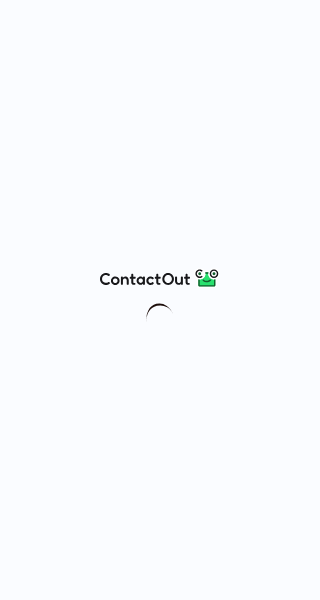 scroll, scrollTop: 0, scrollLeft: 0, axis: both 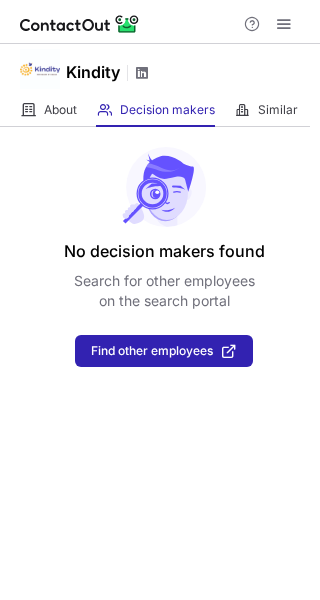 click at bounding box center (142, 73) 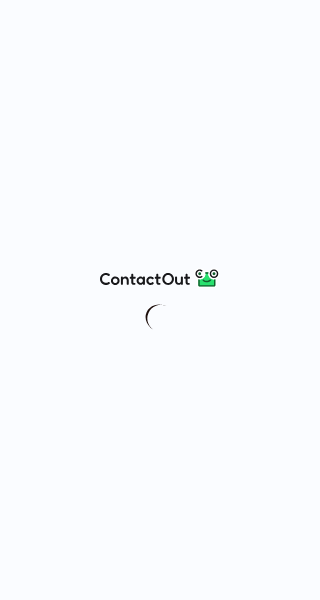 scroll, scrollTop: 0, scrollLeft: 0, axis: both 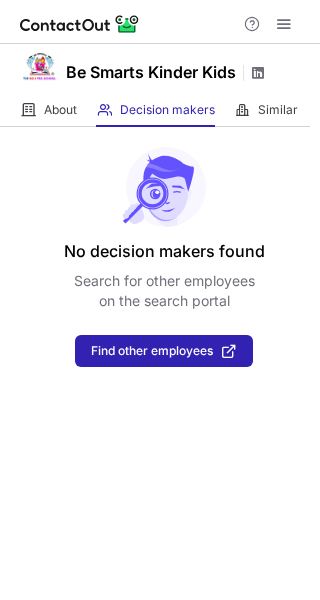 click at bounding box center [258, 73] 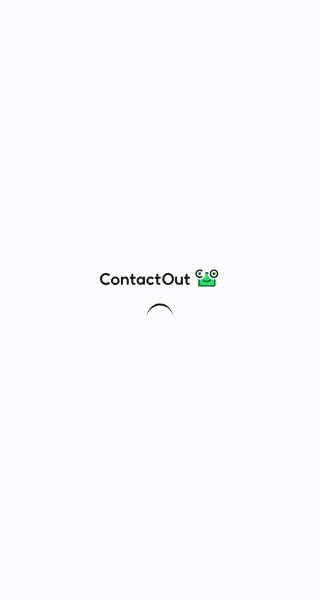 scroll, scrollTop: 0, scrollLeft: 0, axis: both 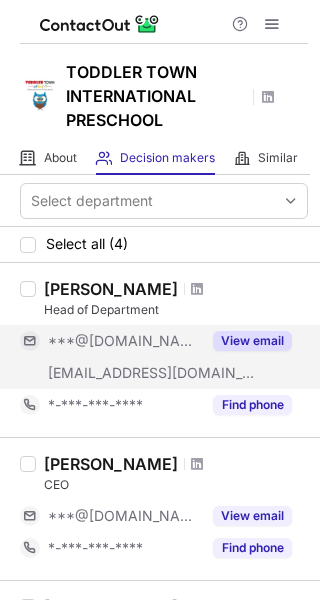 click on "View email" at bounding box center (252, 341) 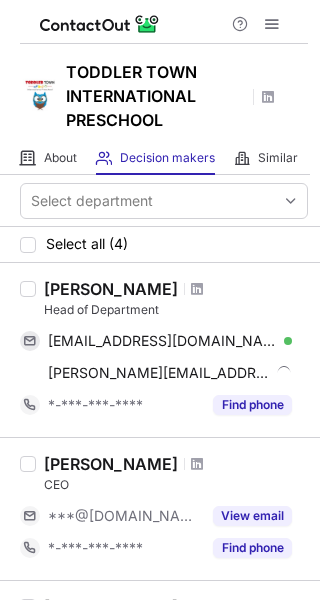 drag, startPoint x: 205, startPoint y: 283, endPoint x: 42, endPoint y: 284, distance: 163.00307 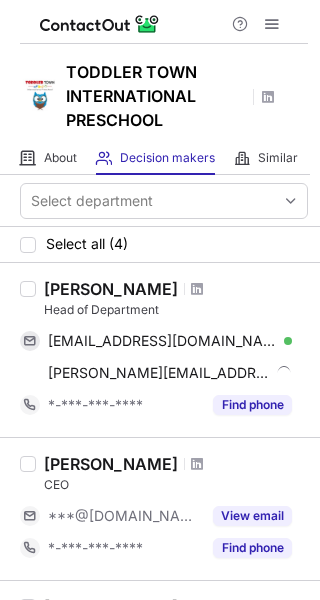click on "Devisri Subramaniam Head of Department devisri_gurl@yahoo.com Verified Copy devisri@toddlertown.com.my Copy *-***-***-**** Find phone" at bounding box center (172, 350) 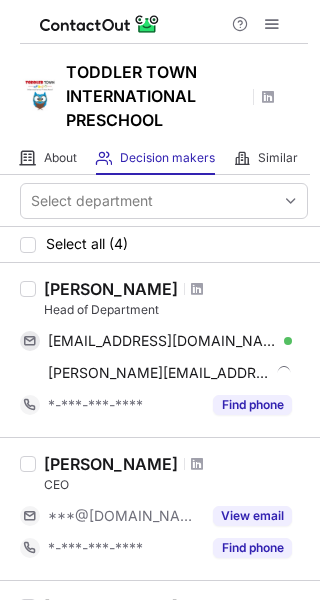 copy on "Devisri Subramaniam" 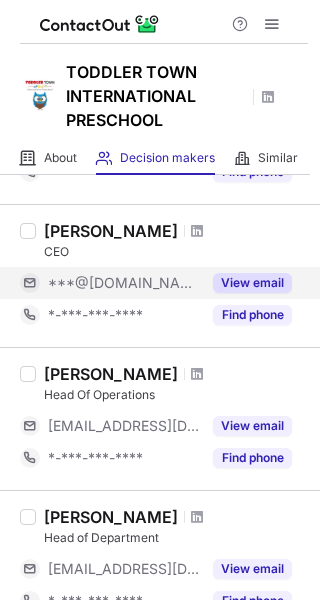 click on "View email" at bounding box center (252, 283) 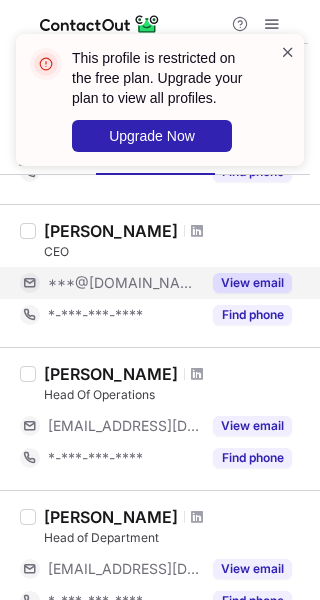 click at bounding box center (288, 52) 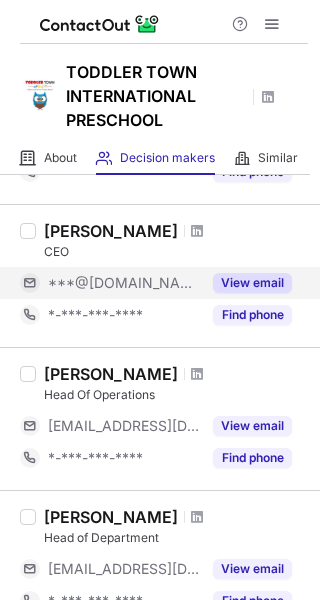 scroll, scrollTop: 416, scrollLeft: 0, axis: vertical 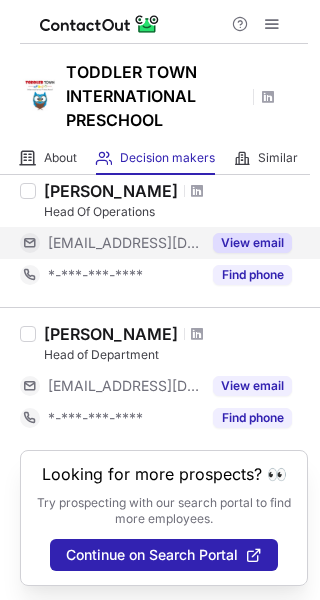 click on "View email" at bounding box center (252, 243) 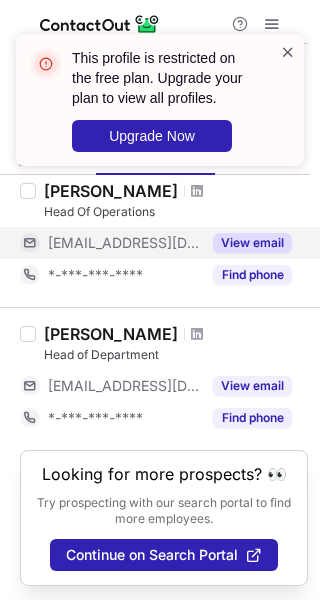 click at bounding box center (288, 52) 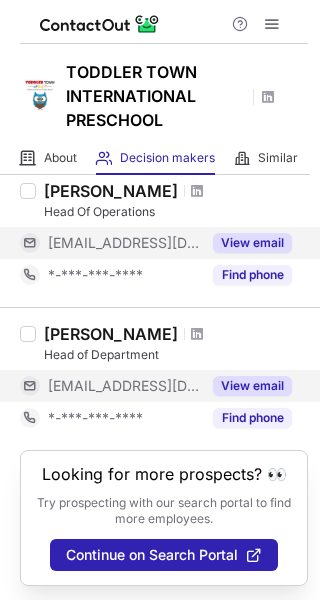 click on "View email" at bounding box center (252, 386) 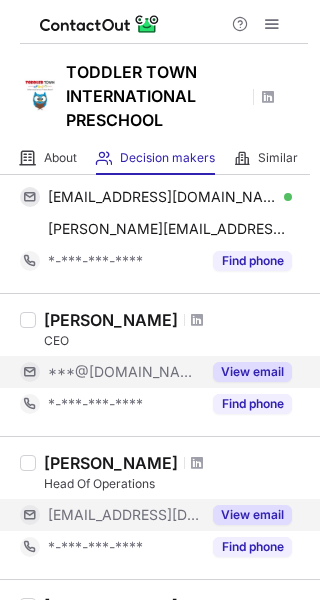 scroll, scrollTop: 0, scrollLeft: 0, axis: both 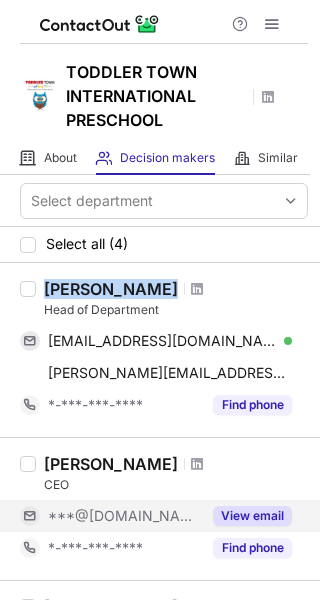 drag, startPoint x: 211, startPoint y: 287, endPoint x: 47, endPoint y: 275, distance: 164.43843 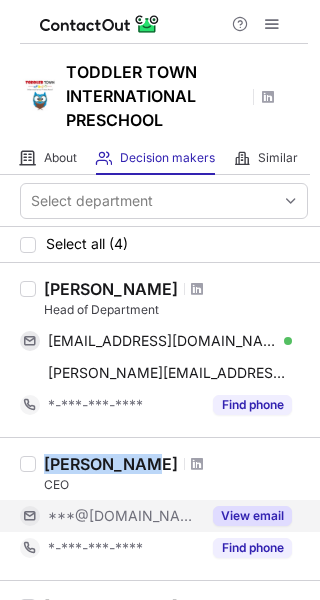 drag, startPoint x: 133, startPoint y: 453, endPoint x: 44, endPoint y: 463, distance: 89.560036 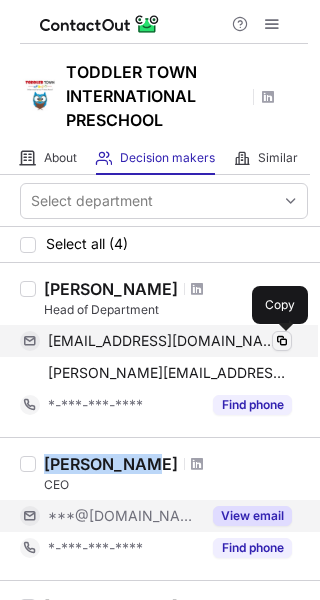 click at bounding box center [282, 341] 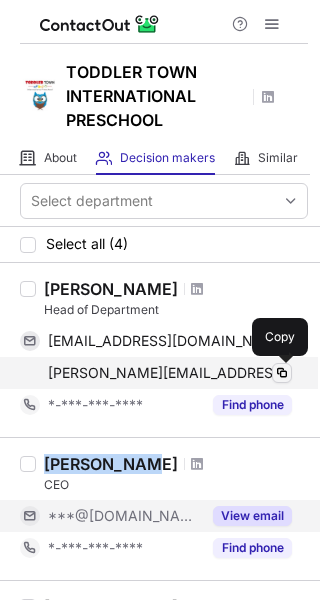 click at bounding box center (282, 373) 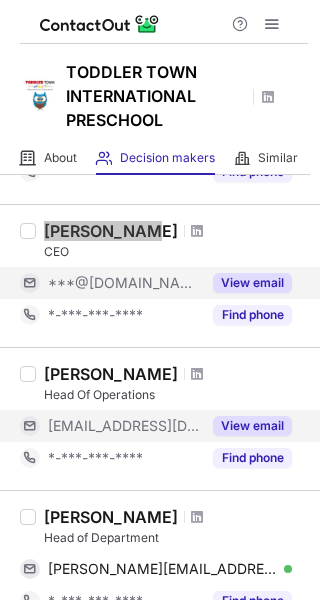 scroll, scrollTop: 416, scrollLeft: 0, axis: vertical 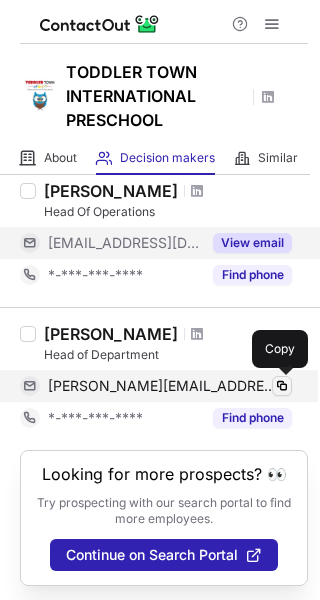 click at bounding box center [282, 386] 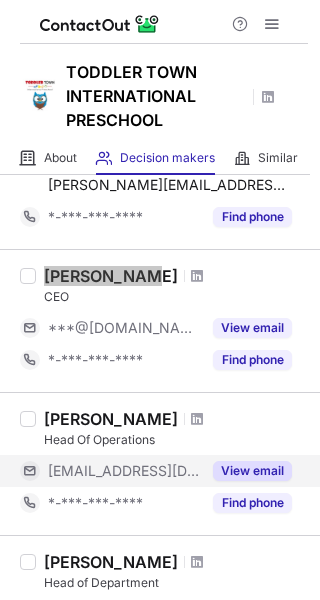scroll, scrollTop: 0, scrollLeft: 0, axis: both 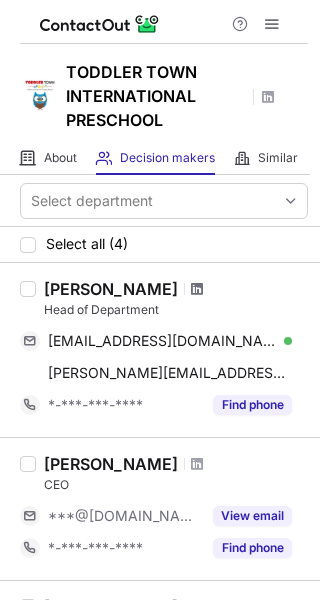 click at bounding box center [197, 289] 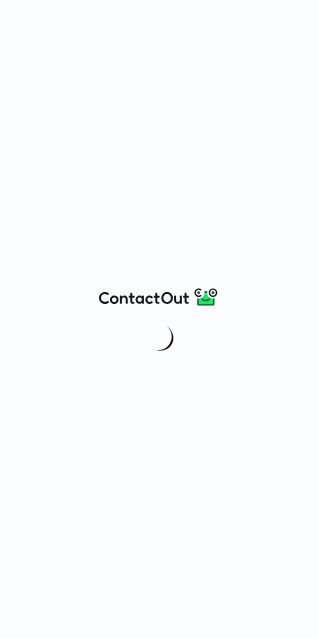 scroll, scrollTop: 0, scrollLeft: 0, axis: both 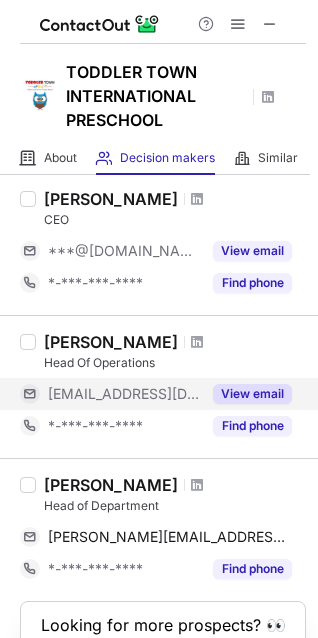 click on "View email" at bounding box center (252, 394) 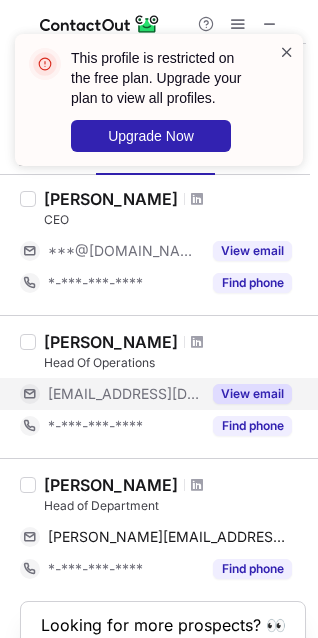 click at bounding box center (287, 52) 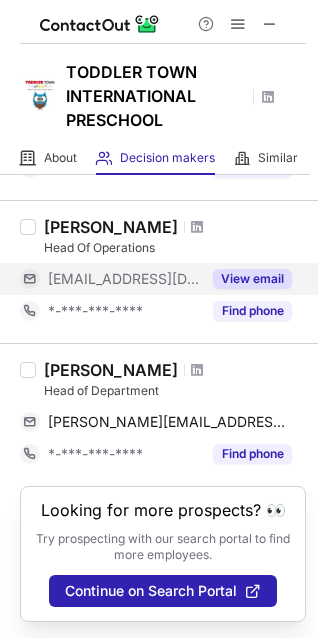 scroll, scrollTop: 364, scrollLeft: 0, axis: vertical 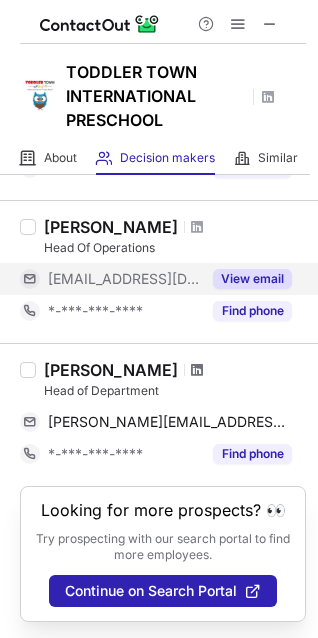 click at bounding box center (197, 370) 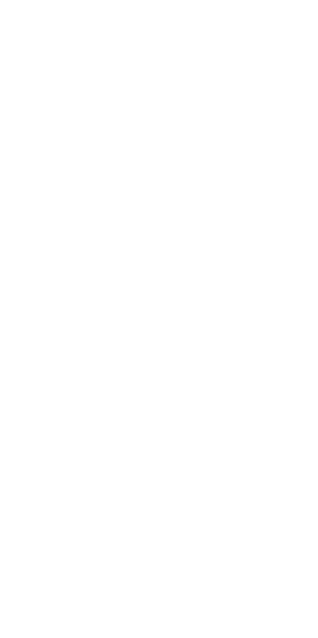 scroll, scrollTop: 0, scrollLeft: 0, axis: both 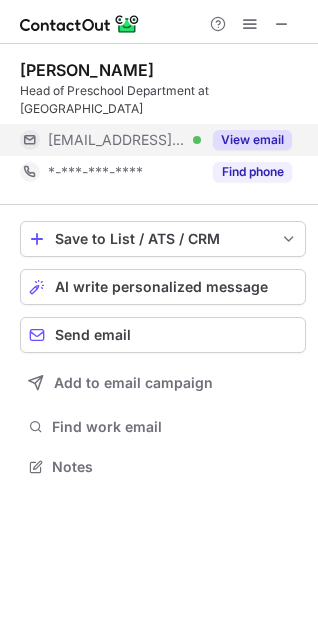 click on "View email" at bounding box center (252, 140) 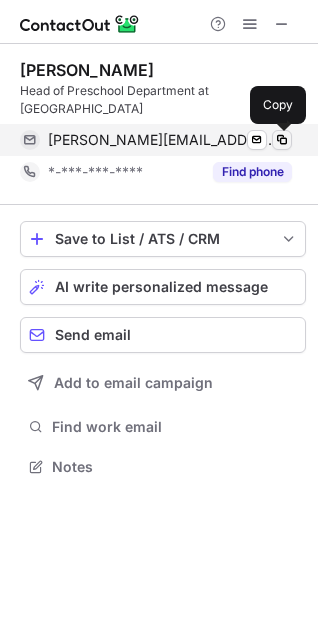 click at bounding box center [282, 140] 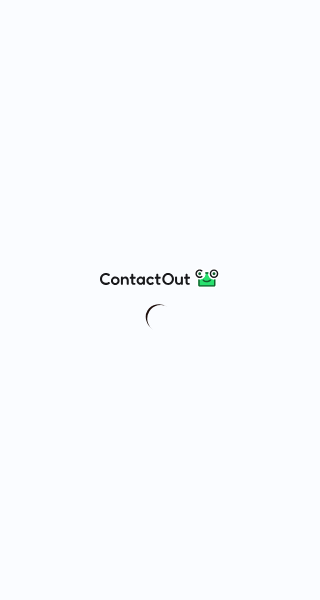 scroll, scrollTop: 0, scrollLeft: 0, axis: both 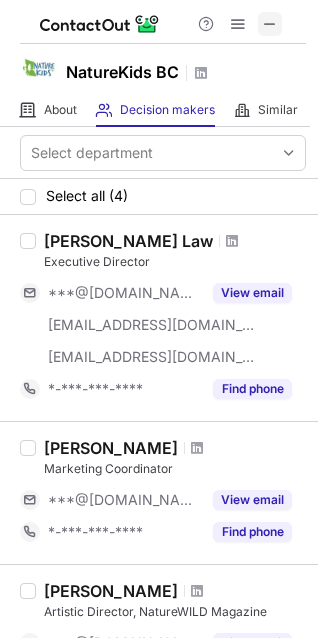 click at bounding box center (270, 24) 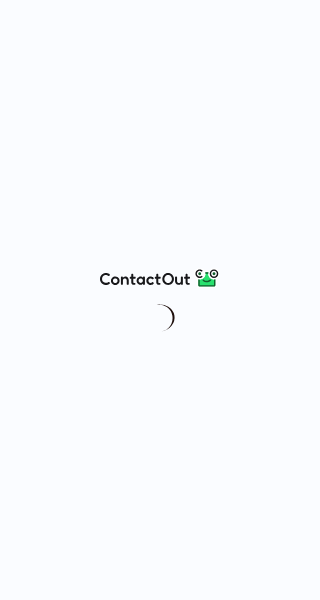 scroll, scrollTop: 0, scrollLeft: 0, axis: both 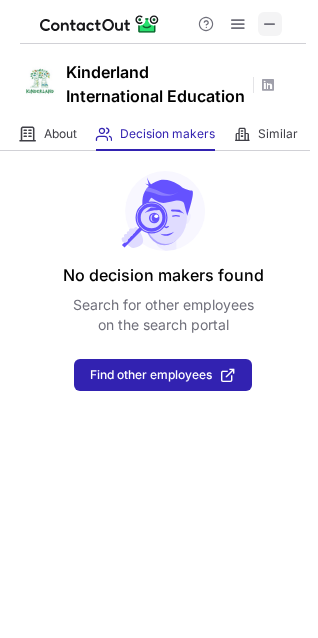 click at bounding box center [270, 24] 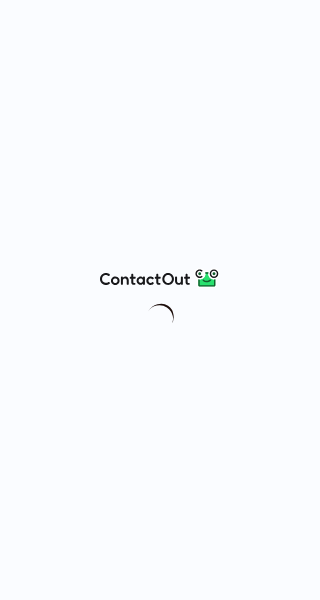 scroll, scrollTop: 0, scrollLeft: 0, axis: both 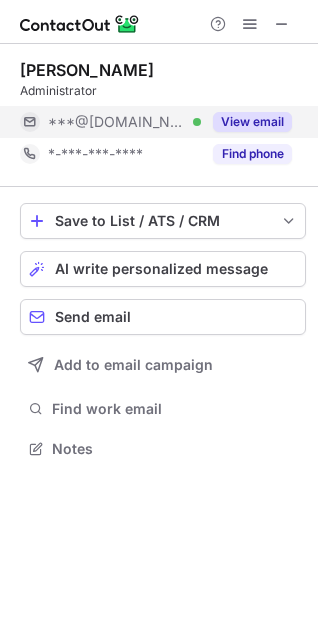 click on "View email" at bounding box center [252, 122] 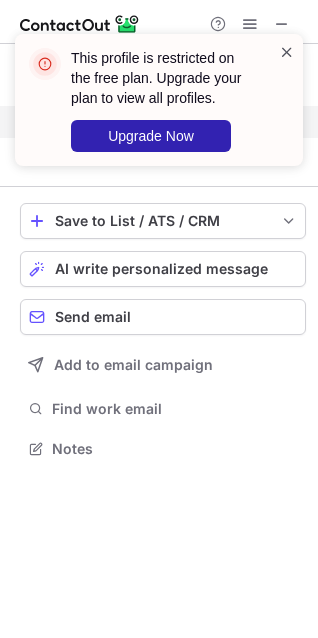 click at bounding box center [287, 52] 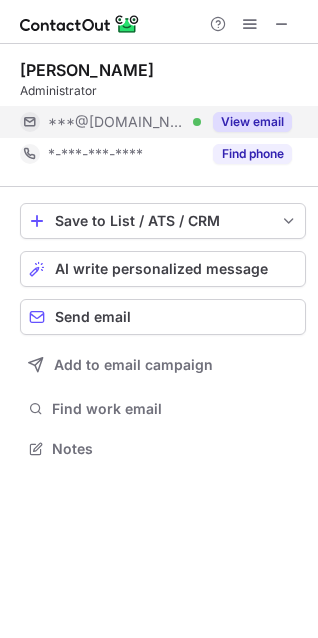 click on "View email" at bounding box center (252, 122) 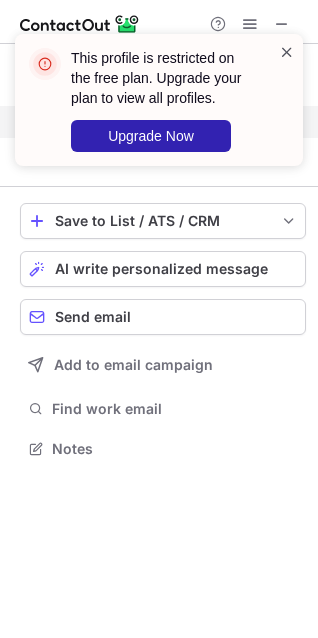 click at bounding box center [287, 52] 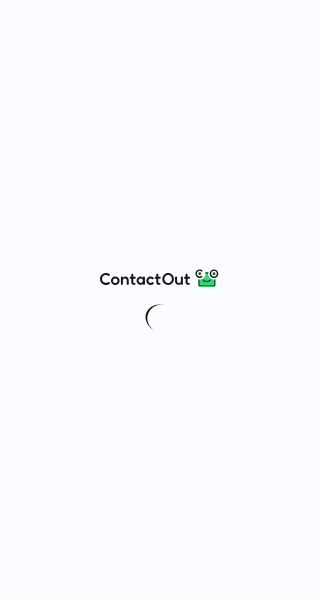 scroll, scrollTop: 0, scrollLeft: 0, axis: both 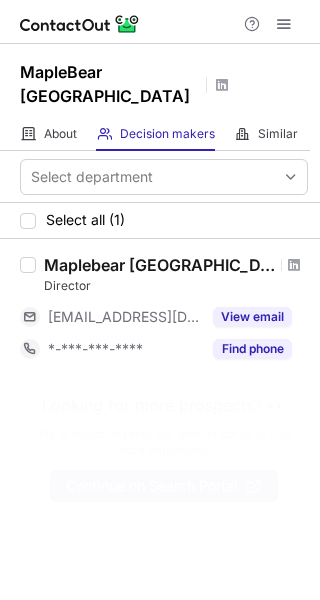 click on "Maplebear [GEOGRAPHIC_DATA]" at bounding box center [176, 265] 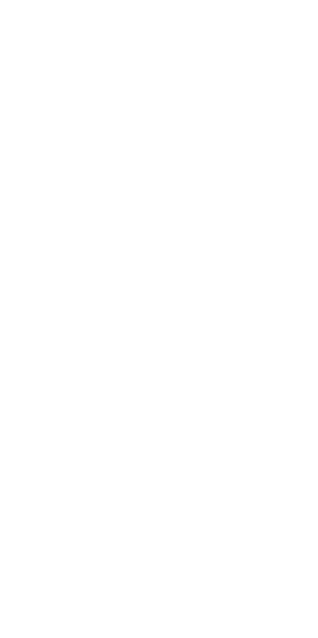 scroll, scrollTop: 0, scrollLeft: 0, axis: both 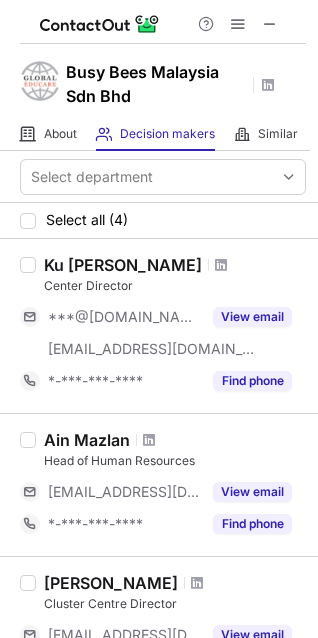 click on "Ku Raihan Ku Rahim" at bounding box center (175, 265) 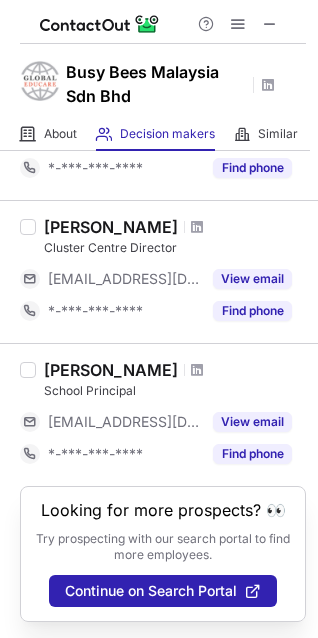 scroll, scrollTop: 0, scrollLeft: 0, axis: both 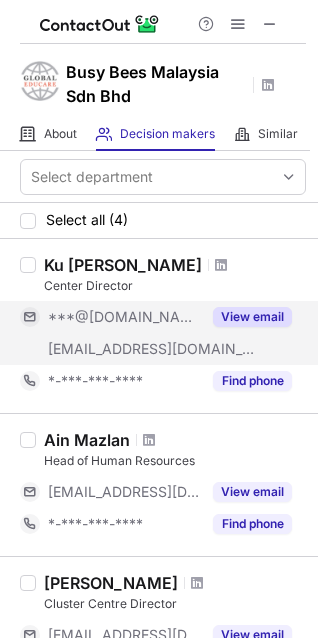 click on "View email" at bounding box center (252, 317) 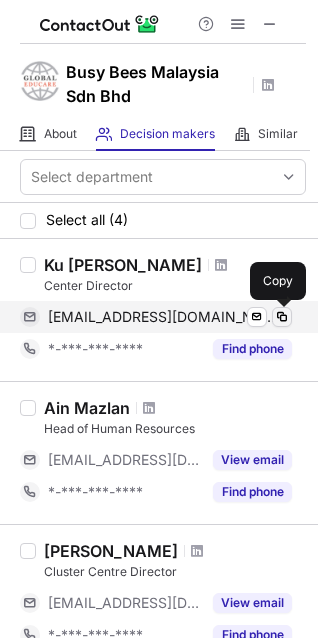 click at bounding box center [282, 317] 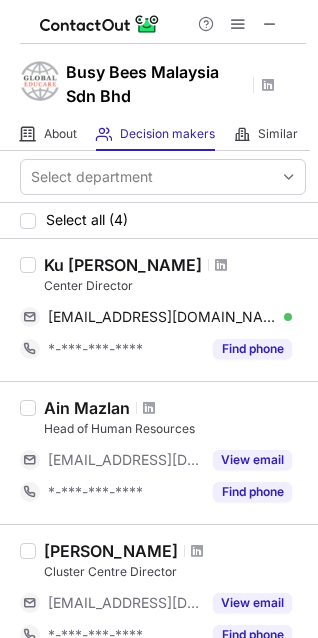 click on "Ku Raihan Ku Rahim Center Director kuraihankurahim@gmail.com Verified Send email Copy *-***-***-**** Find phone" at bounding box center [159, 310] 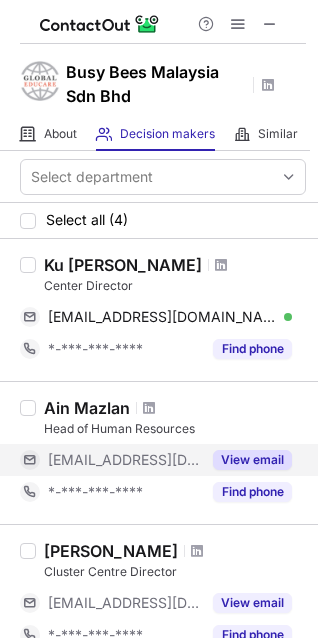 scroll, scrollTop: 233, scrollLeft: 0, axis: vertical 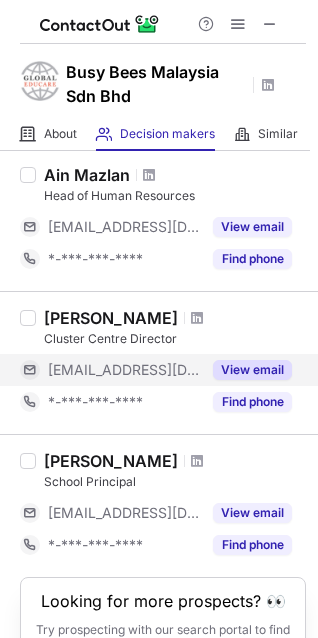 click on "View email" at bounding box center (252, 370) 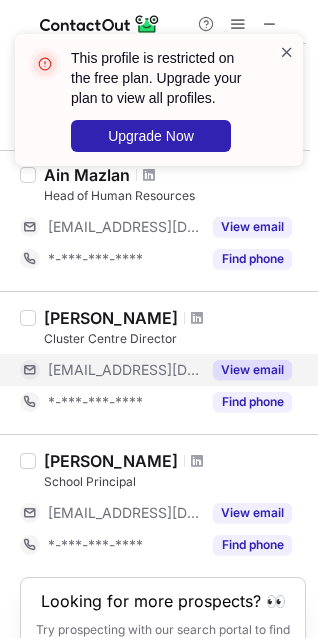 click at bounding box center (287, 52) 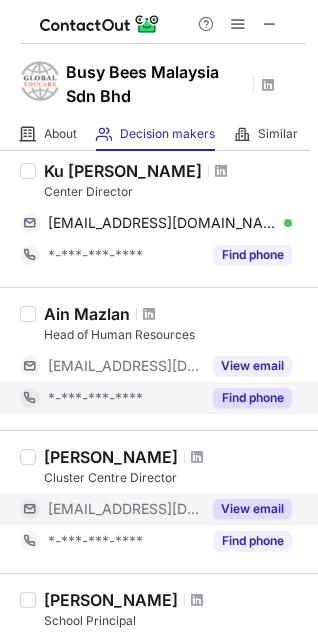 scroll, scrollTop: 0, scrollLeft: 0, axis: both 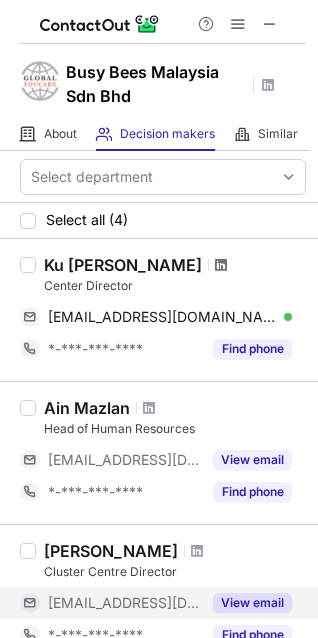 click at bounding box center [221, 265] 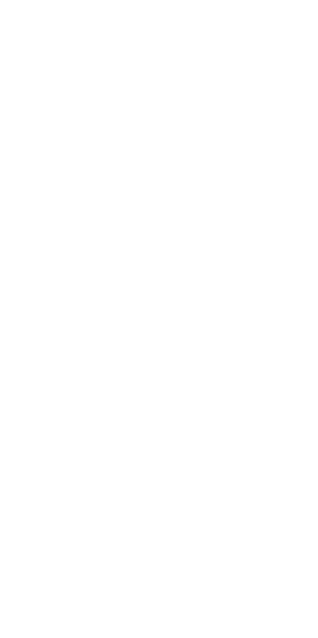scroll, scrollTop: 0, scrollLeft: 0, axis: both 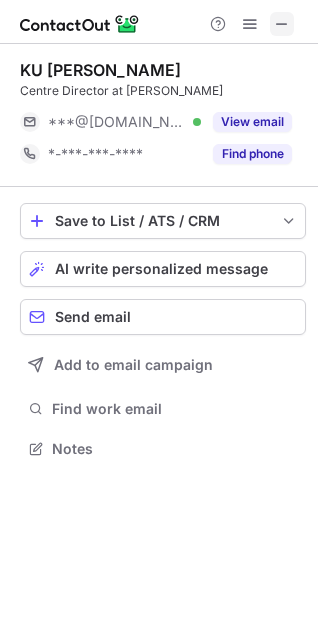 click at bounding box center (282, 24) 